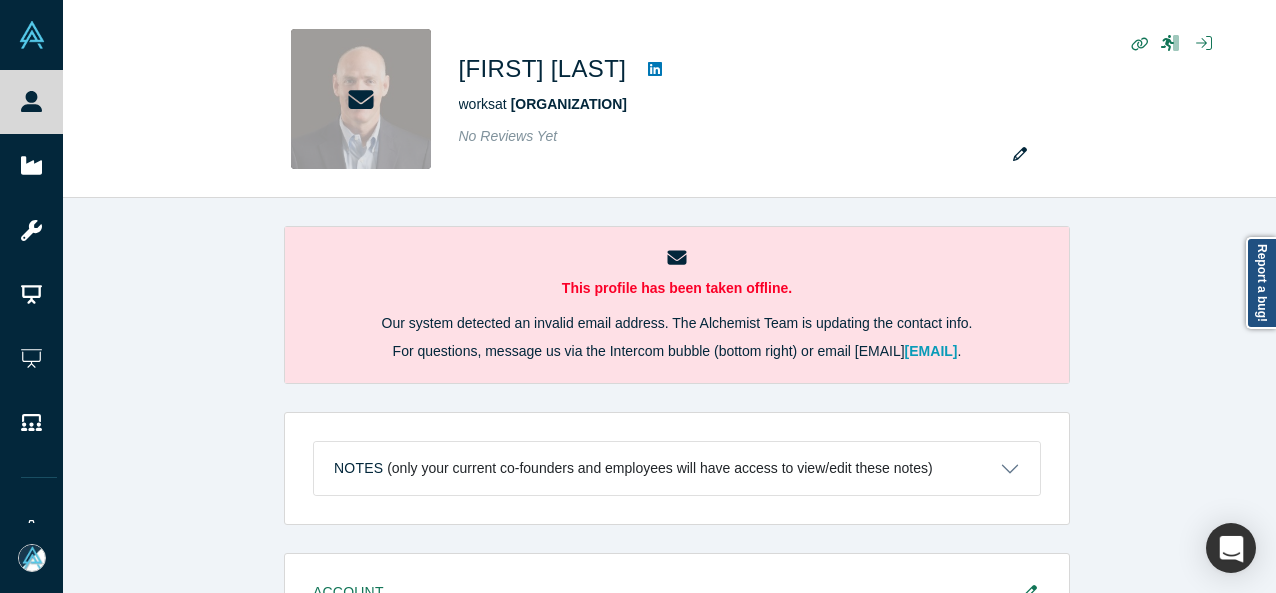 scroll, scrollTop: 0, scrollLeft: 0, axis: both 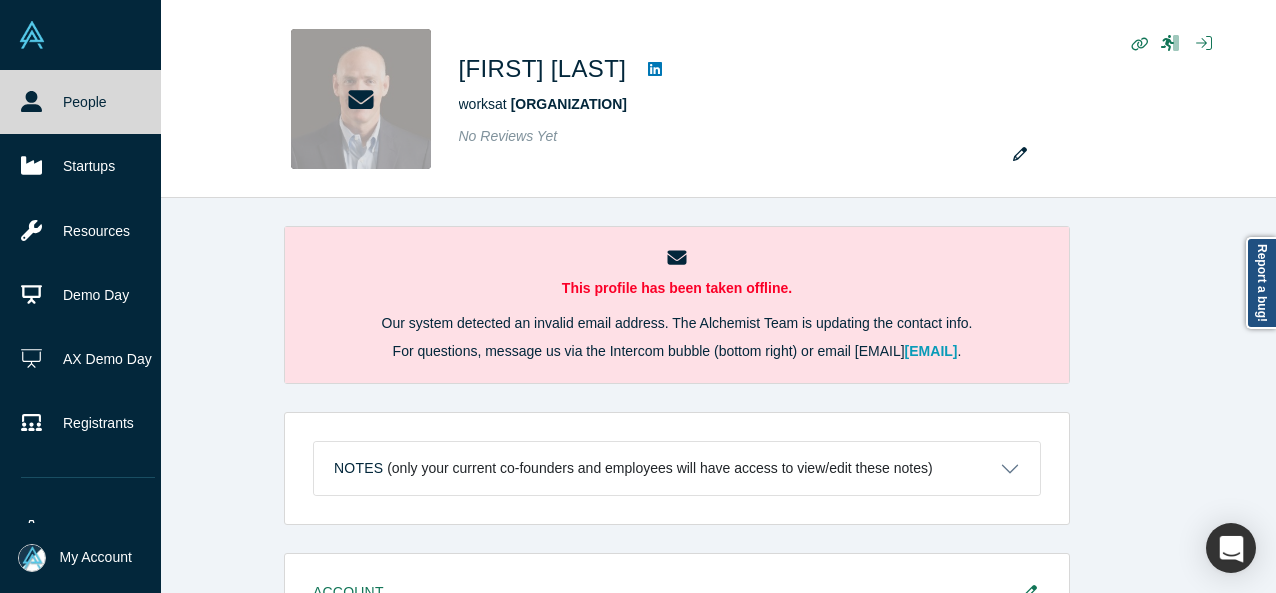 click on "People" at bounding box center [88, 102] 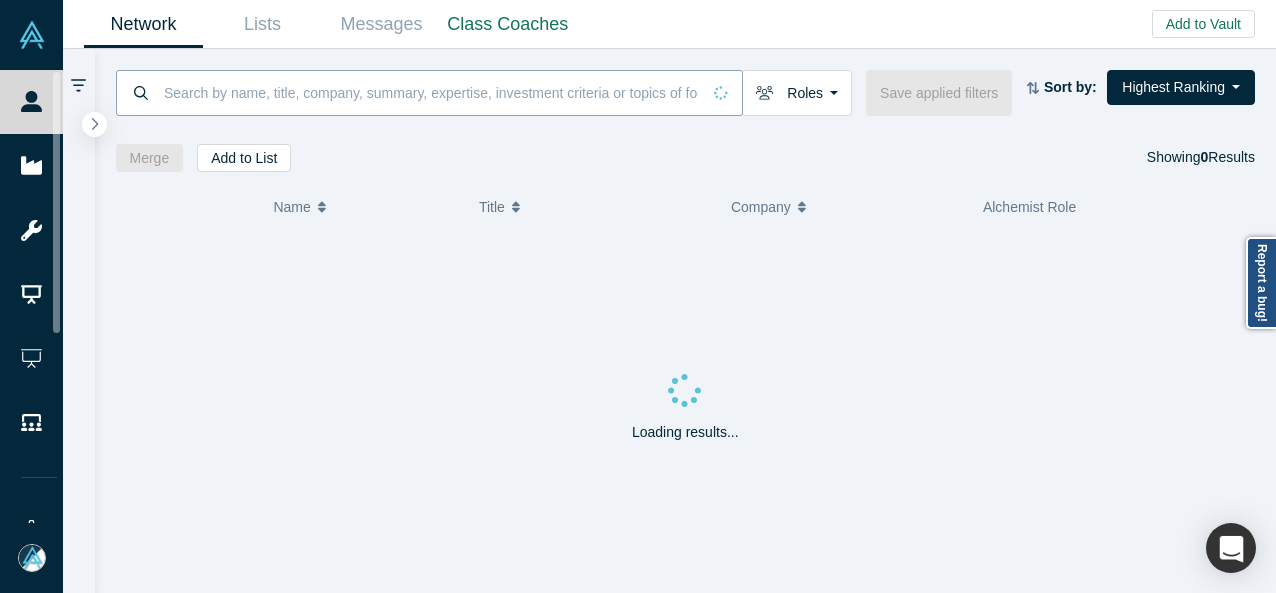 click at bounding box center (431, 92) 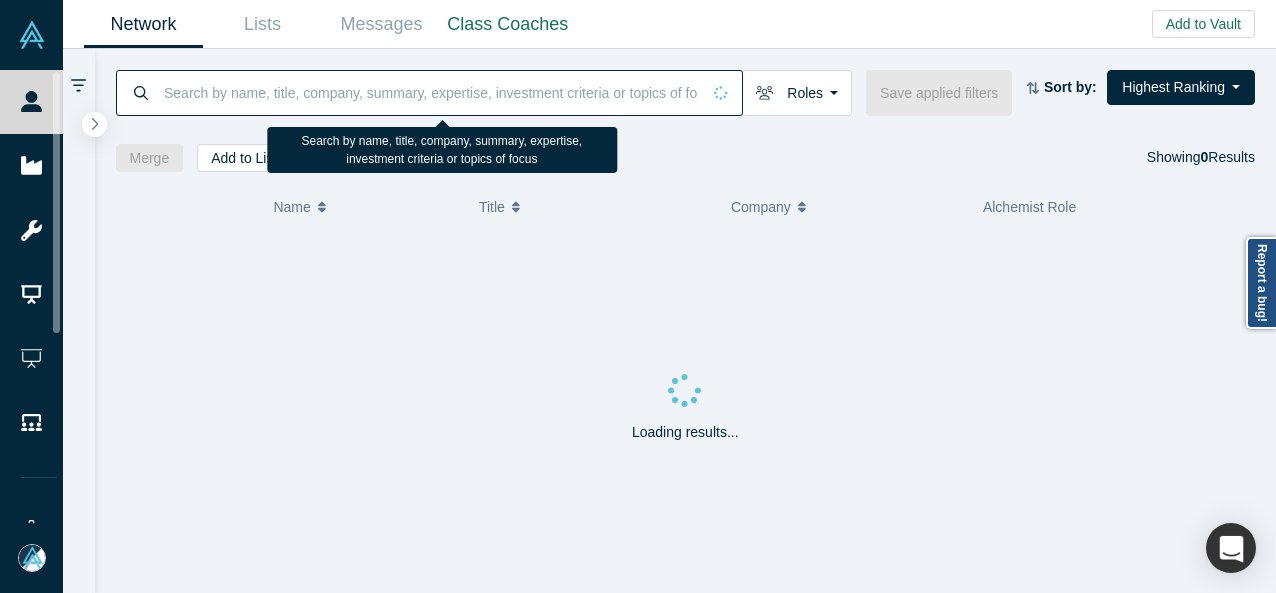 paste on "Jeff Cherkassky" 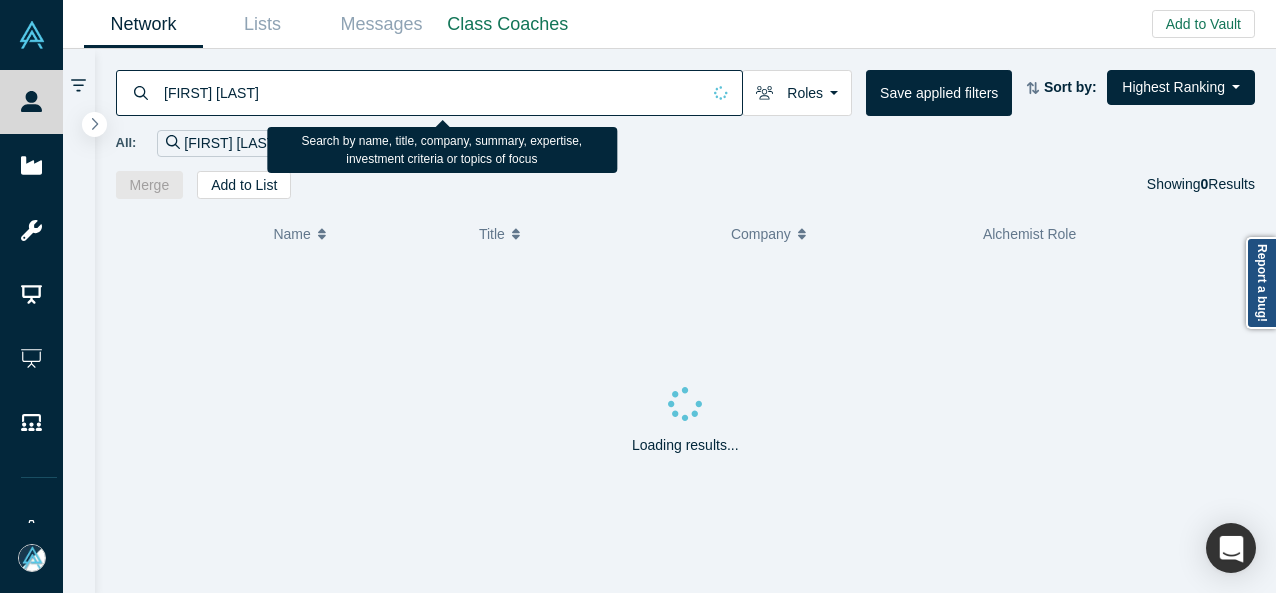 type on "Jeff Cherkassky" 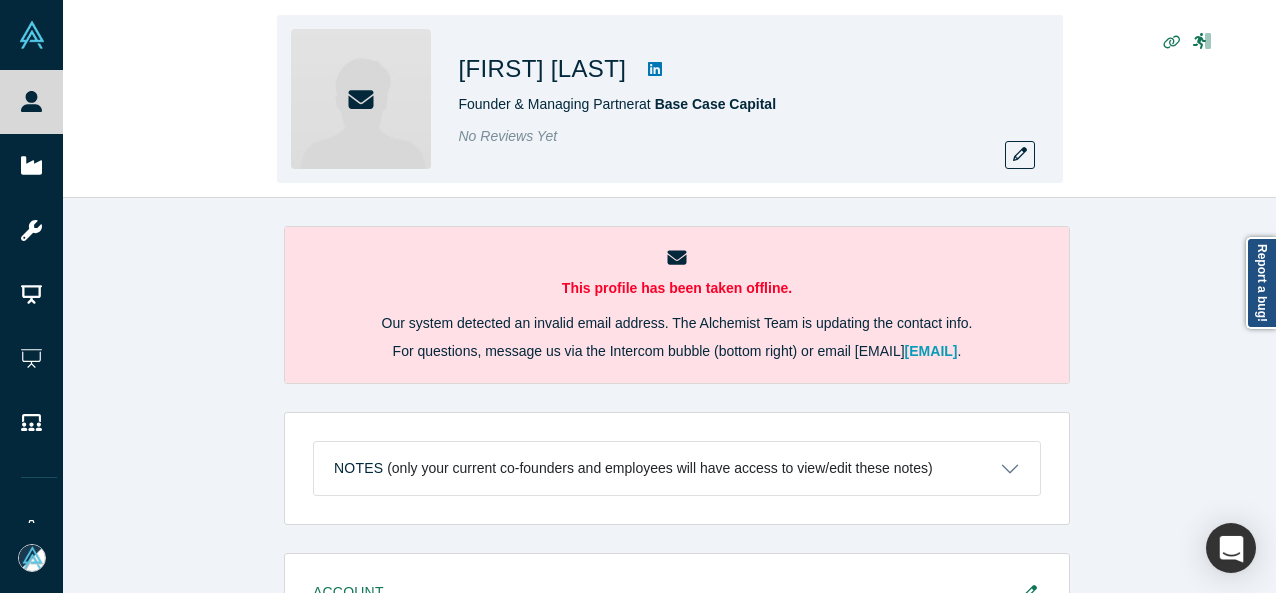 scroll, scrollTop: 0, scrollLeft: 0, axis: both 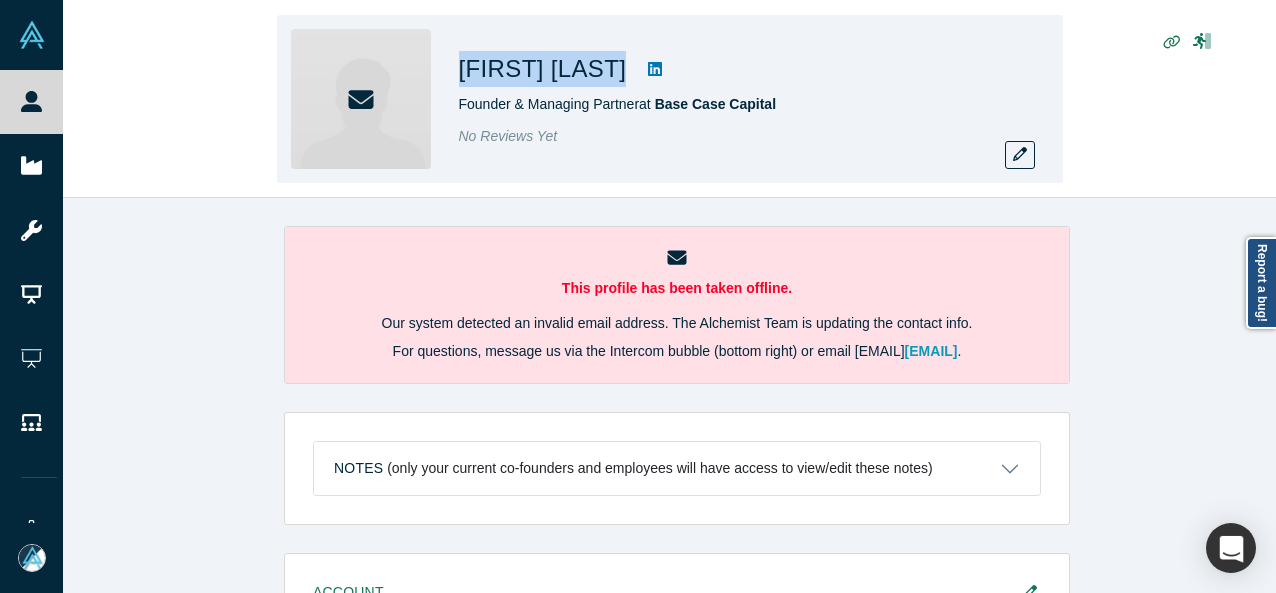 drag, startPoint x: 481, startPoint y: 77, endPoint x: 592, endPoint y: 77, distance: 111 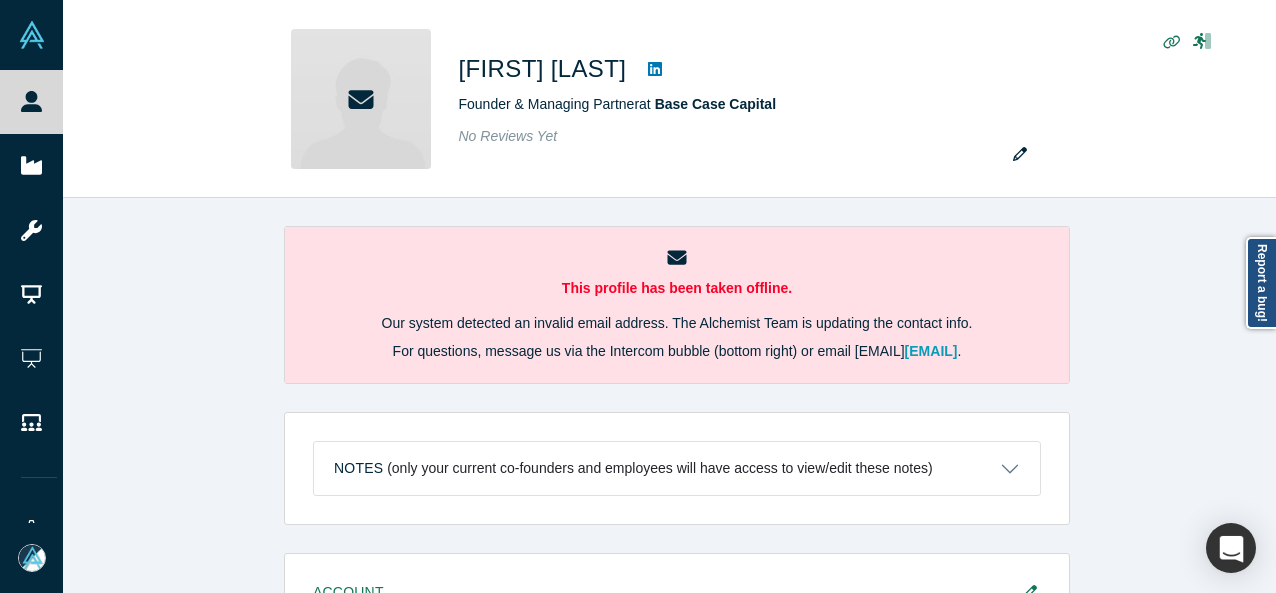 click on "This profile has been taken offline. Our system detected an invalid email address. The Alchemist Team is updating the contact info. For questions, message us via the Intercom bubble (bottom right) or email  support@alchemistaccelerator.com . Notes   (only your current co-founders and employees will have access to view/edit these notes) Notes will be visible only to your current co-founders. Save Cancel Account   Messages Quota N/A Alchemist Roles VC Vault Access/es N/A Contact   Email(s) alanaan@gmail.com  (primary) ,  alana@basecase.vc General   Alchemist Roles VC Response Rate 0%   (accepted  0  out of  1  messages) Current Experience    Founder & Managing Partner  at   Base Case Capital May 2021  -  Present Investment   Add your focus areas and compelling investment characteristics. Angel Funding   Add your typical check sizes and number of investments per year. Base Case Capital funding   Alchemist Portfolio   Add Alchemist companies you have invested in. Mentor / Advisor   Show Empty Sections" at bounding box center (677, 403) 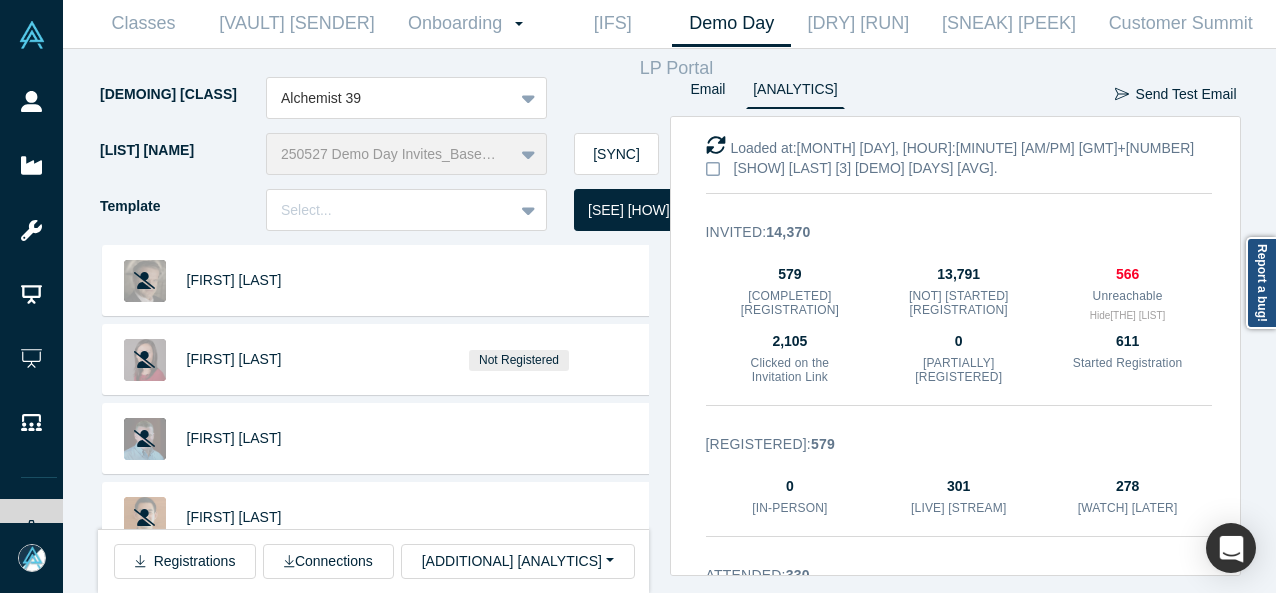 scroll, scrollTop: 0, scrollLeft: 0, axis: both 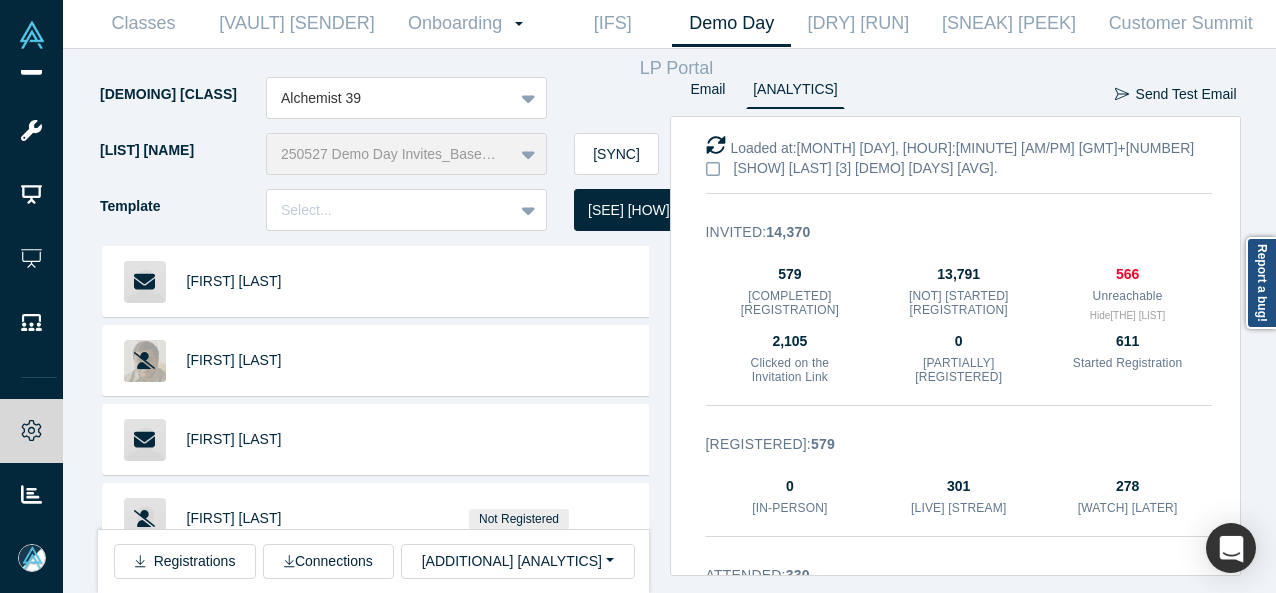 click on "[FIRST] [LAST]" at bounding box center (234, 676) 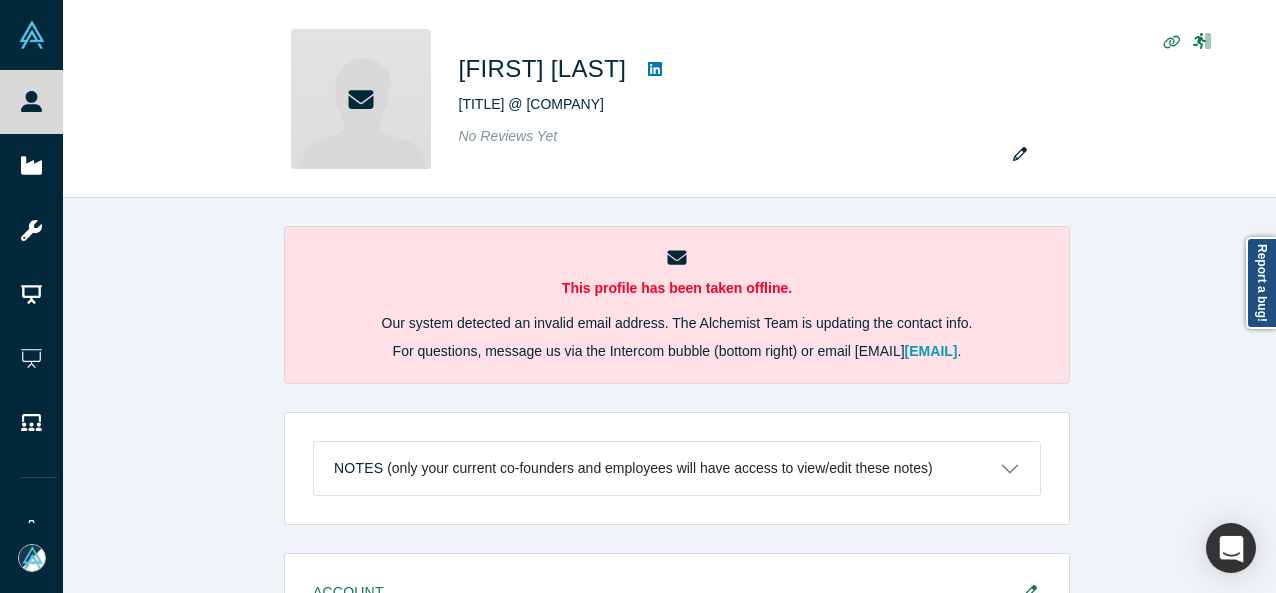 scroll, scrollTop: 0, scrollLeft: 0, axis: both 